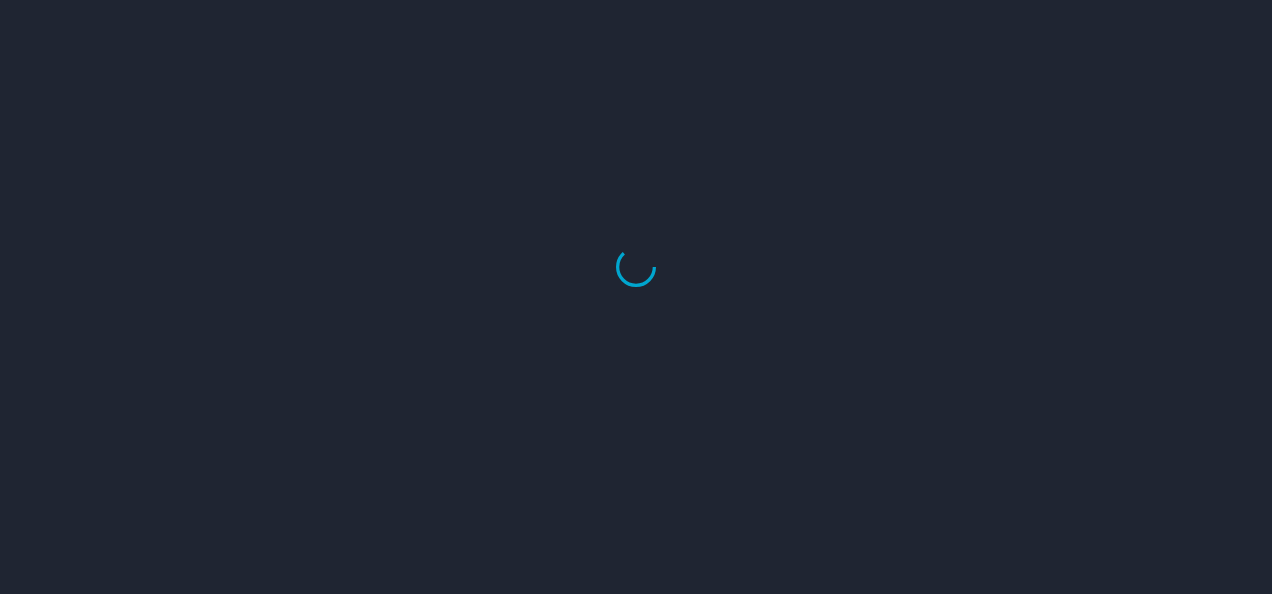 scroll, scrollTop: 0, scrollLeft: 0, axis: both 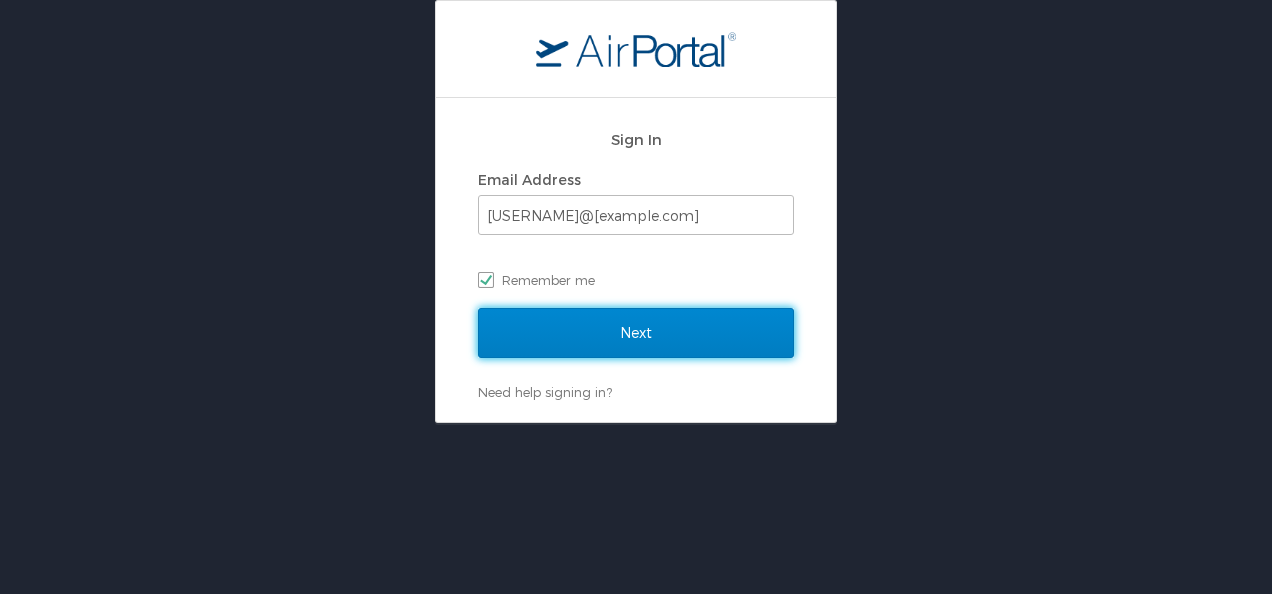 click on "Next" at bounding box center [636, 333] 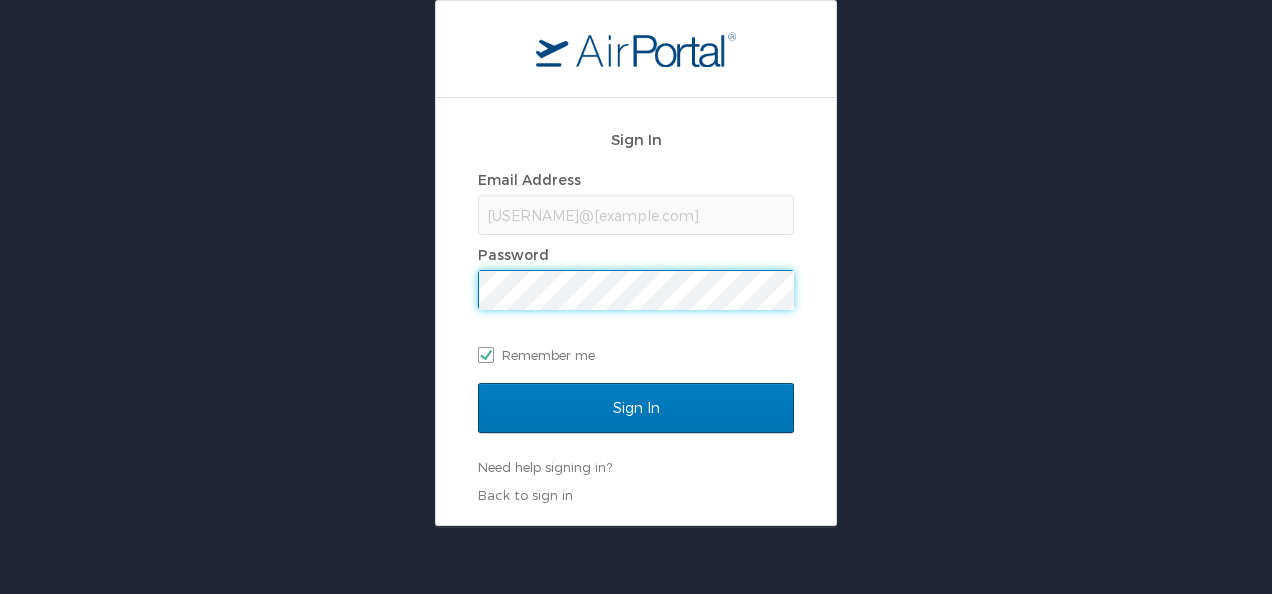 scroll, scrollTop: 0, scrollLeft: 0, axis: both 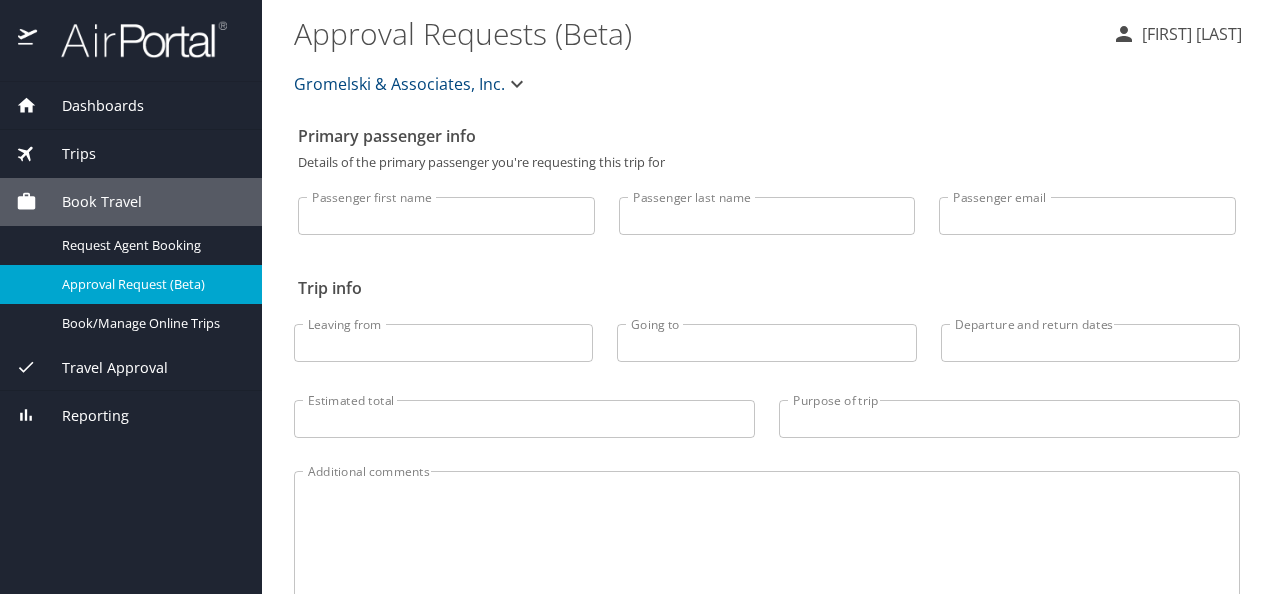 click on "Trips" at bounding box center (131, 154) 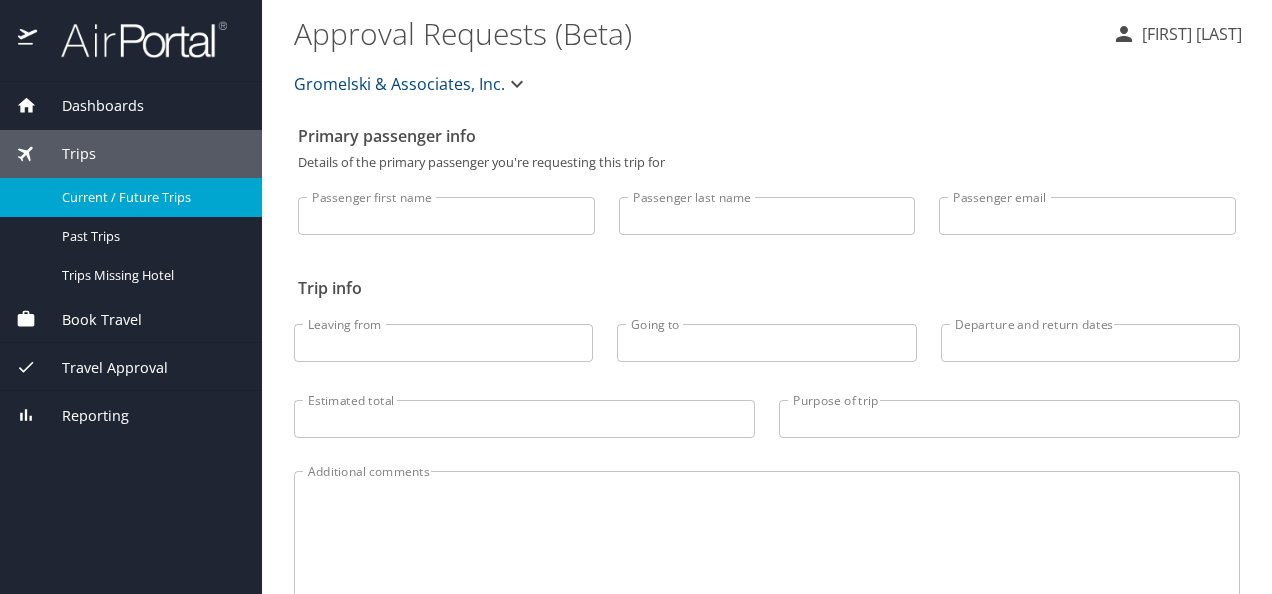 click on "Current / Future Trips" at bounding box center (131, 197) 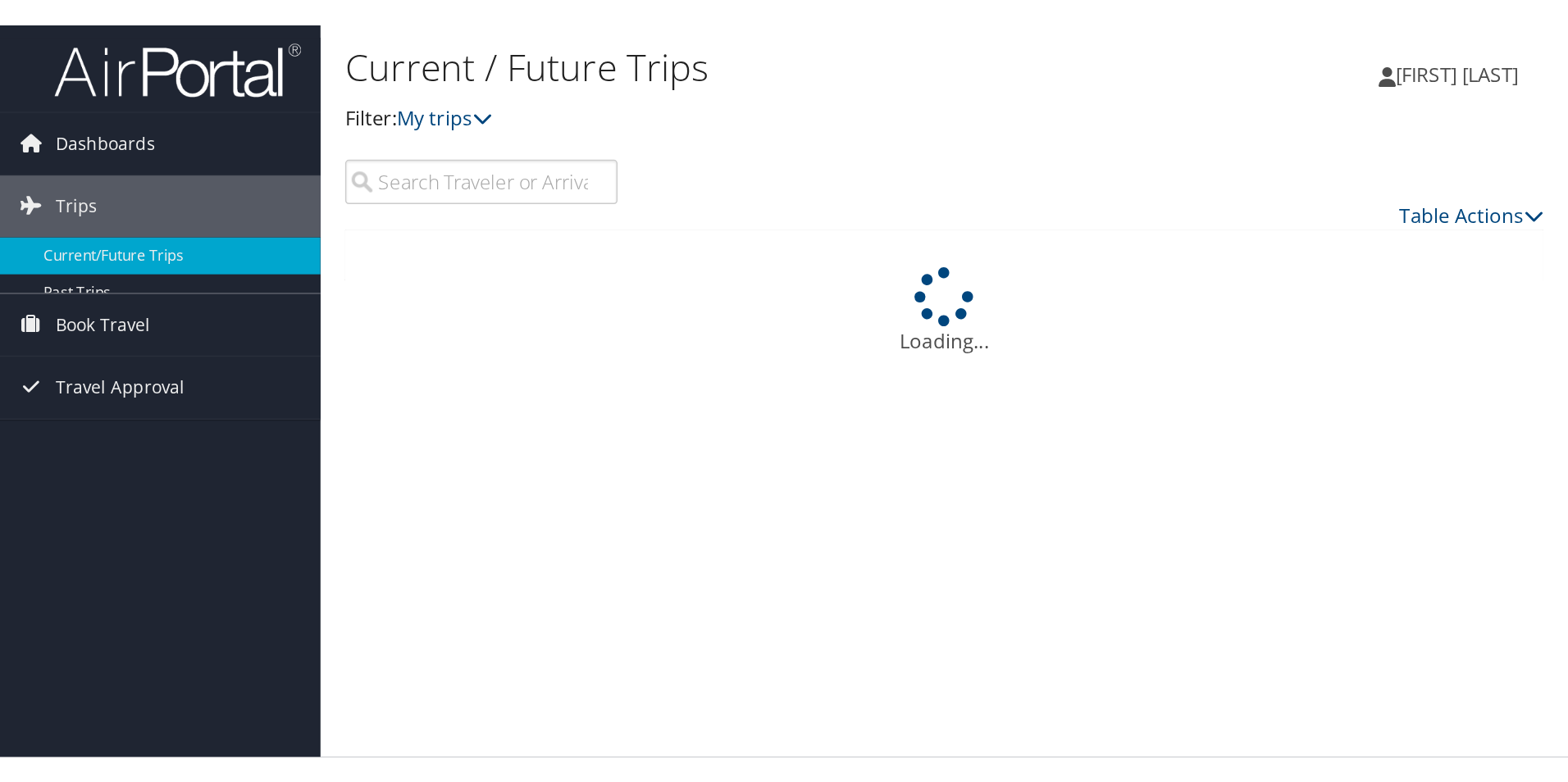 scroll, scrollTop: 0, scrollLeft: 0, axis: both 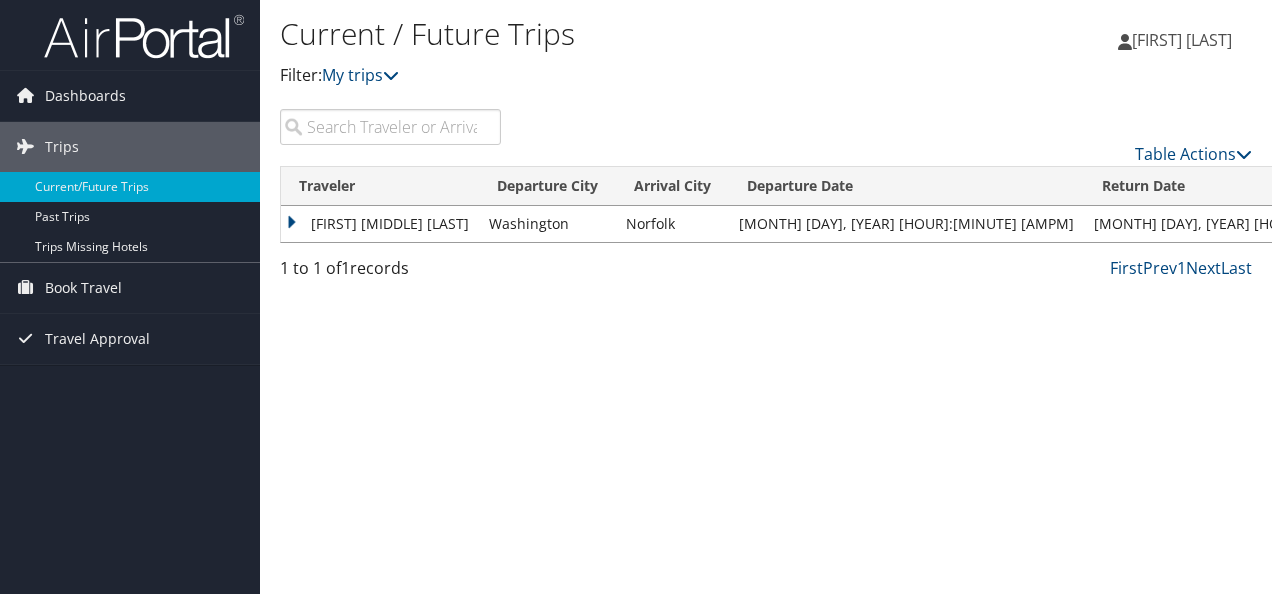 click on "CTNFVS" at bounding box center [1510, 224] 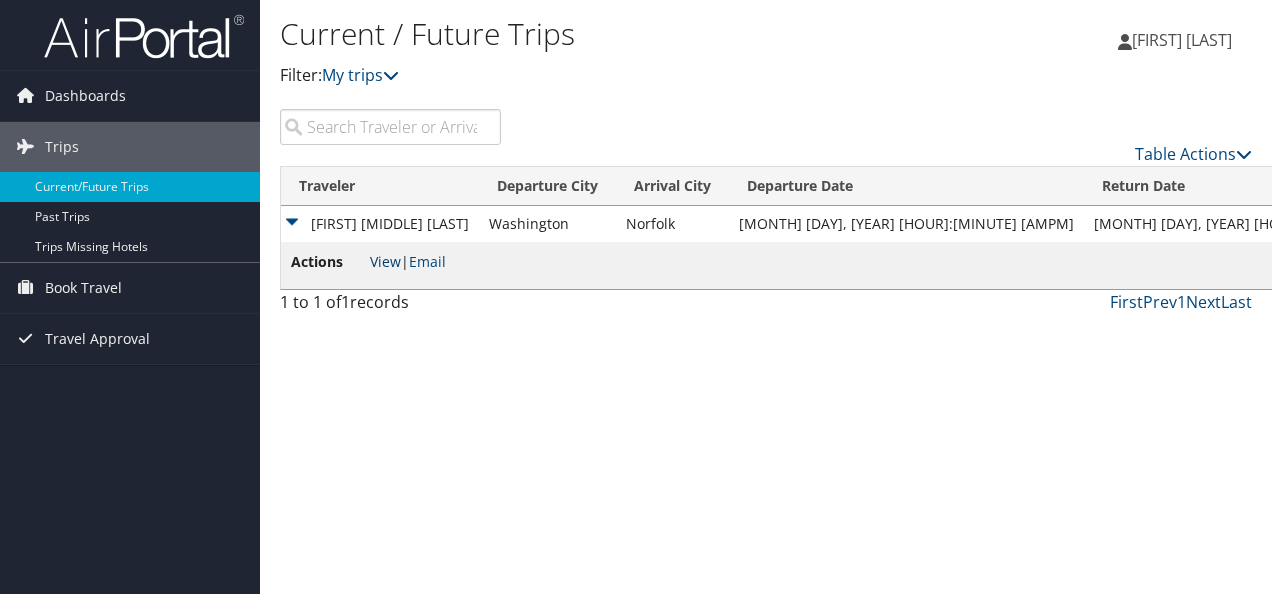 click on "View" at bounding box center (385, 261) 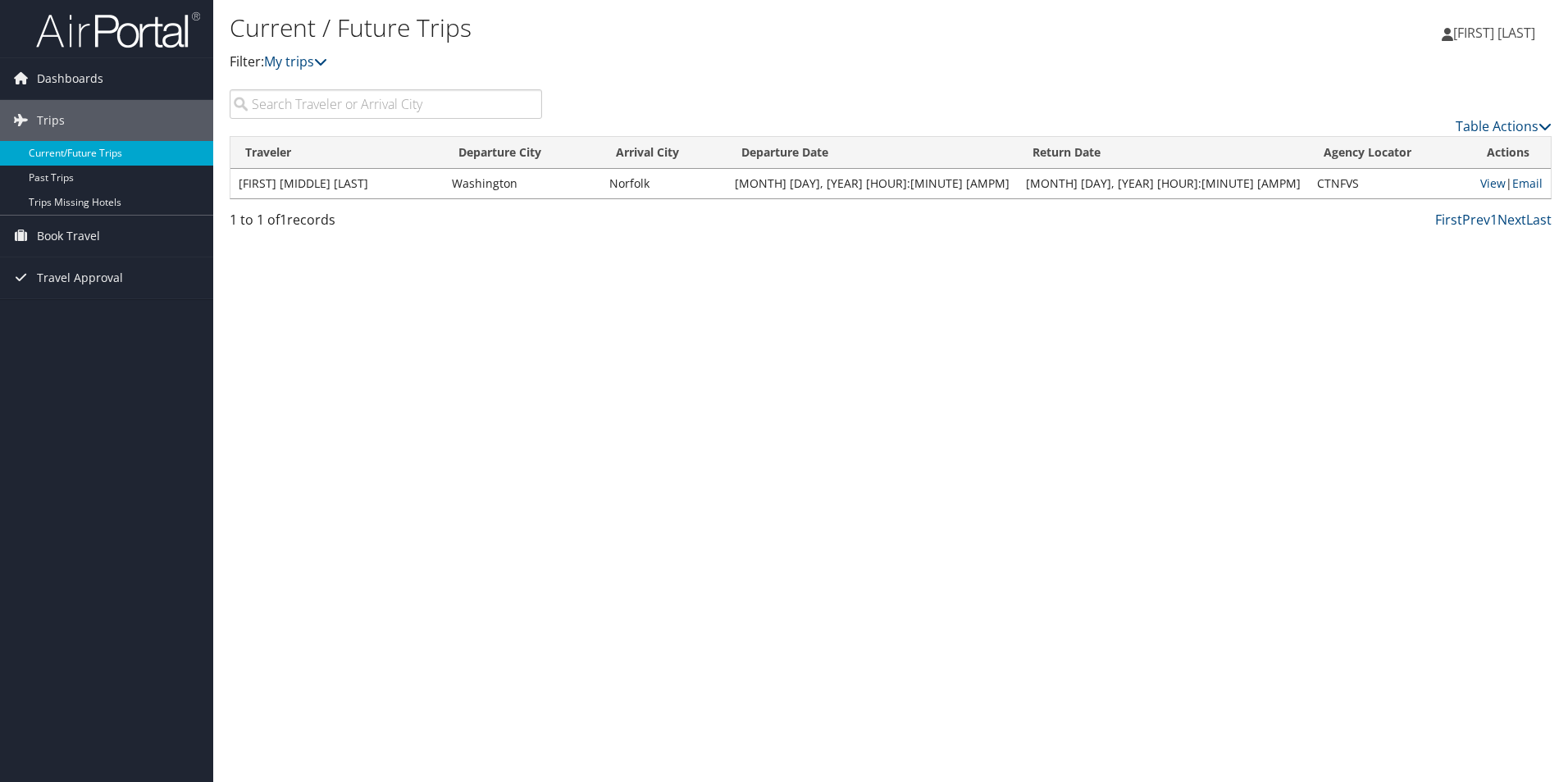 click on "Current/Future Trips" at bounding box center (107, 153) 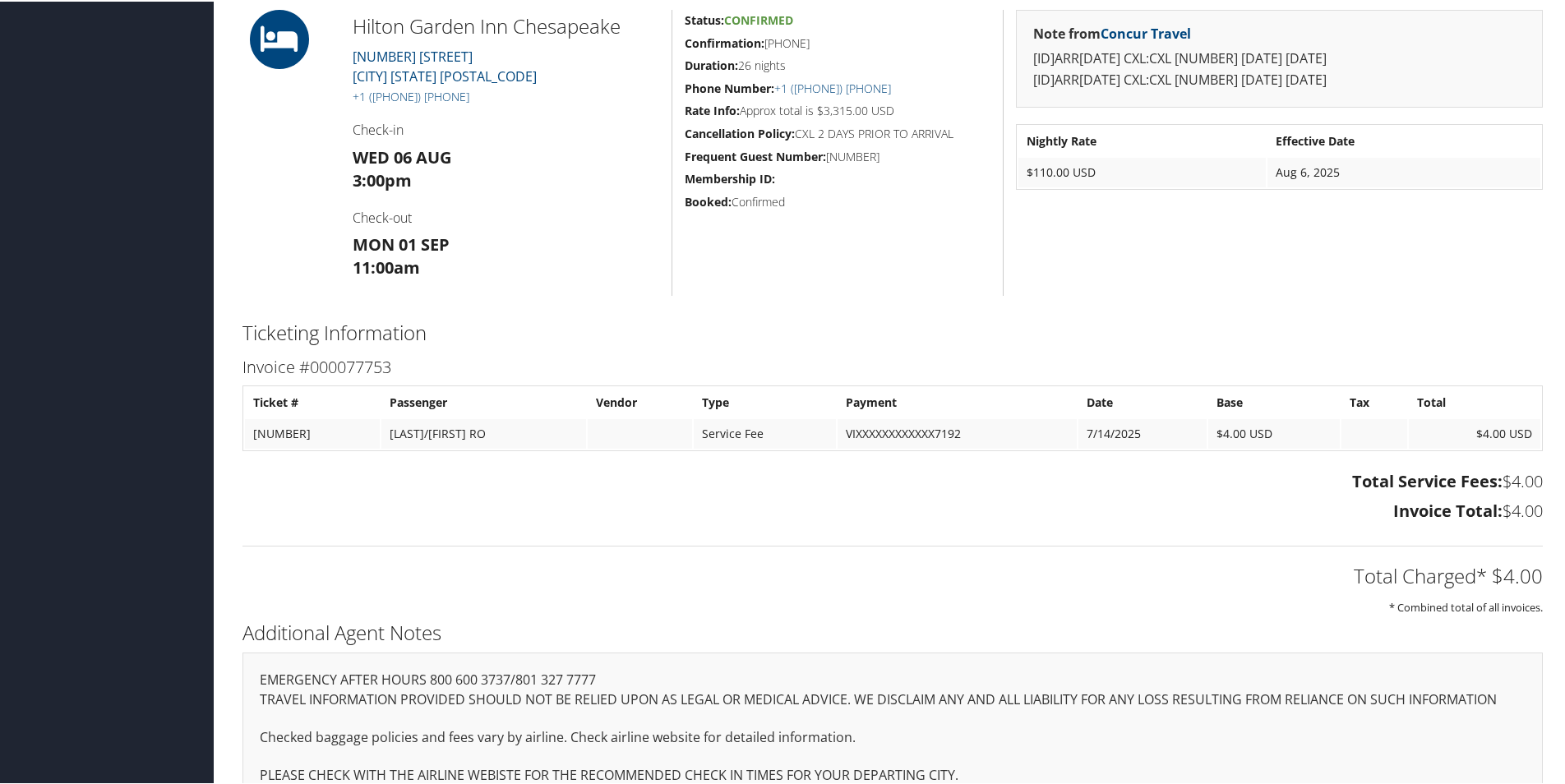 scroll, scrollTop: 822, scrollLeft: 0, axis: vertical 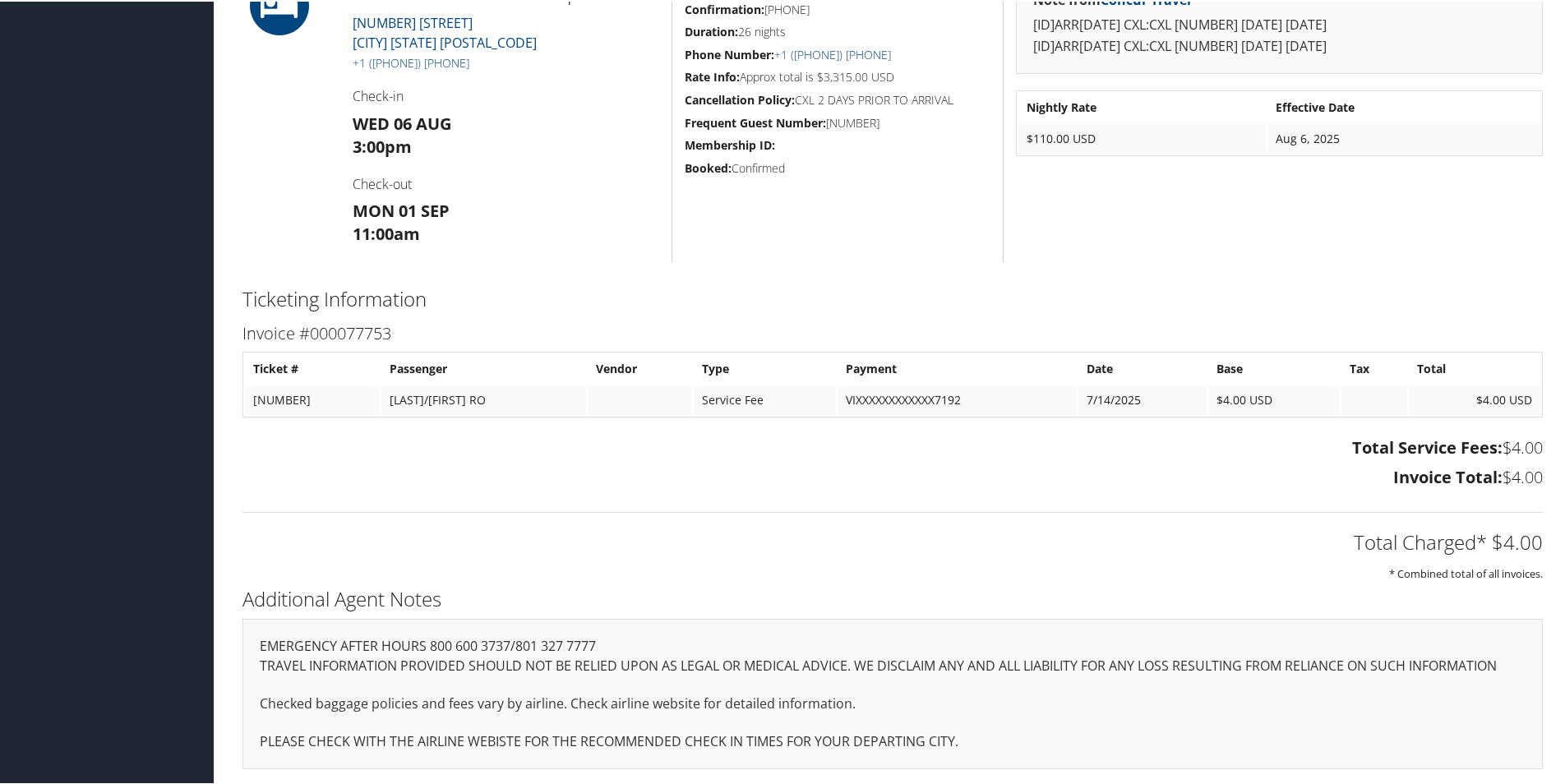 drag, startPoint x: 302, startPoint y: 642, endPoint x: 1060, endPoint y: 649, distance: 758.0323 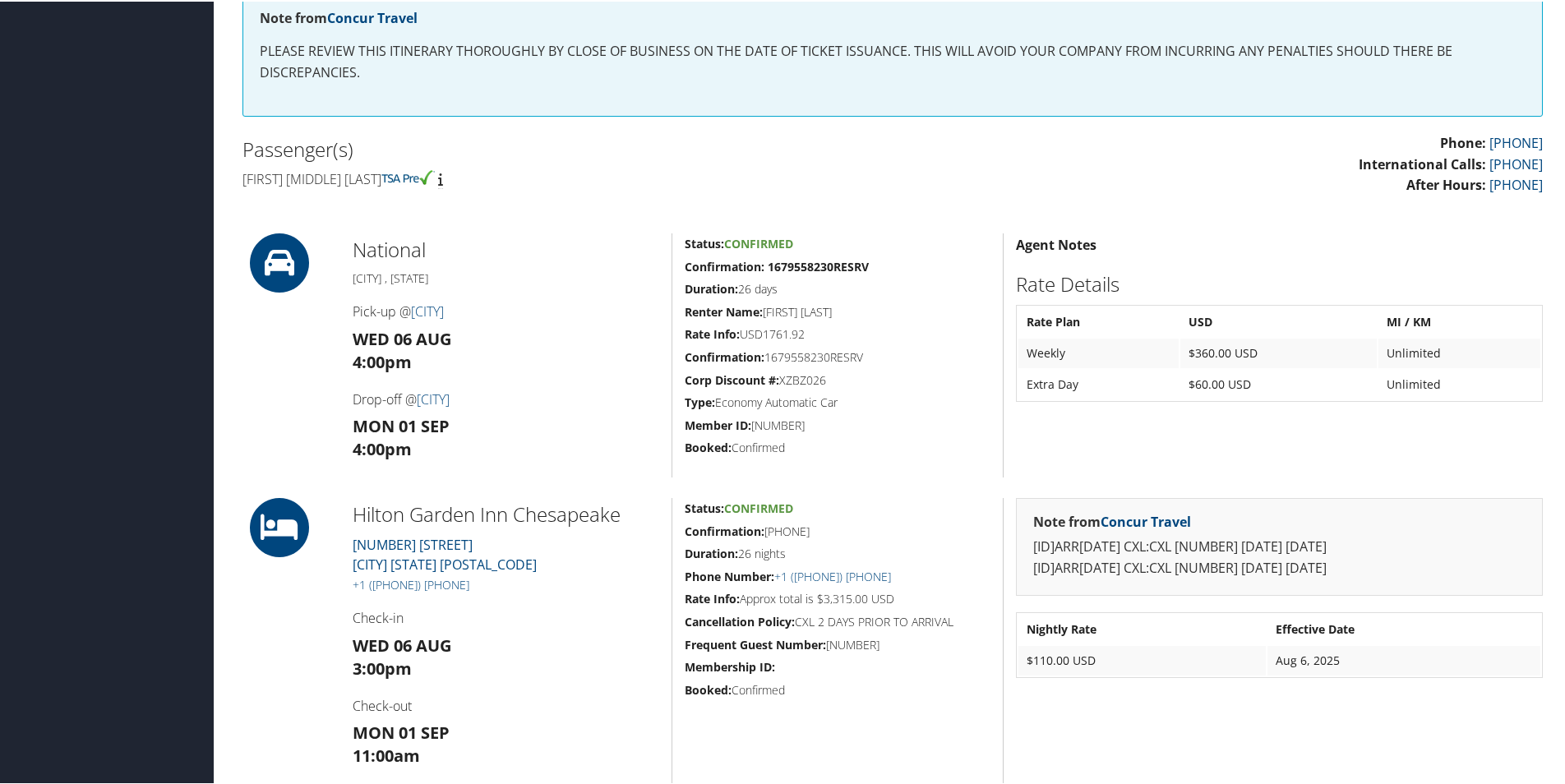 scroll, scrollTop: 0, scrollLeft: 0, axis: both 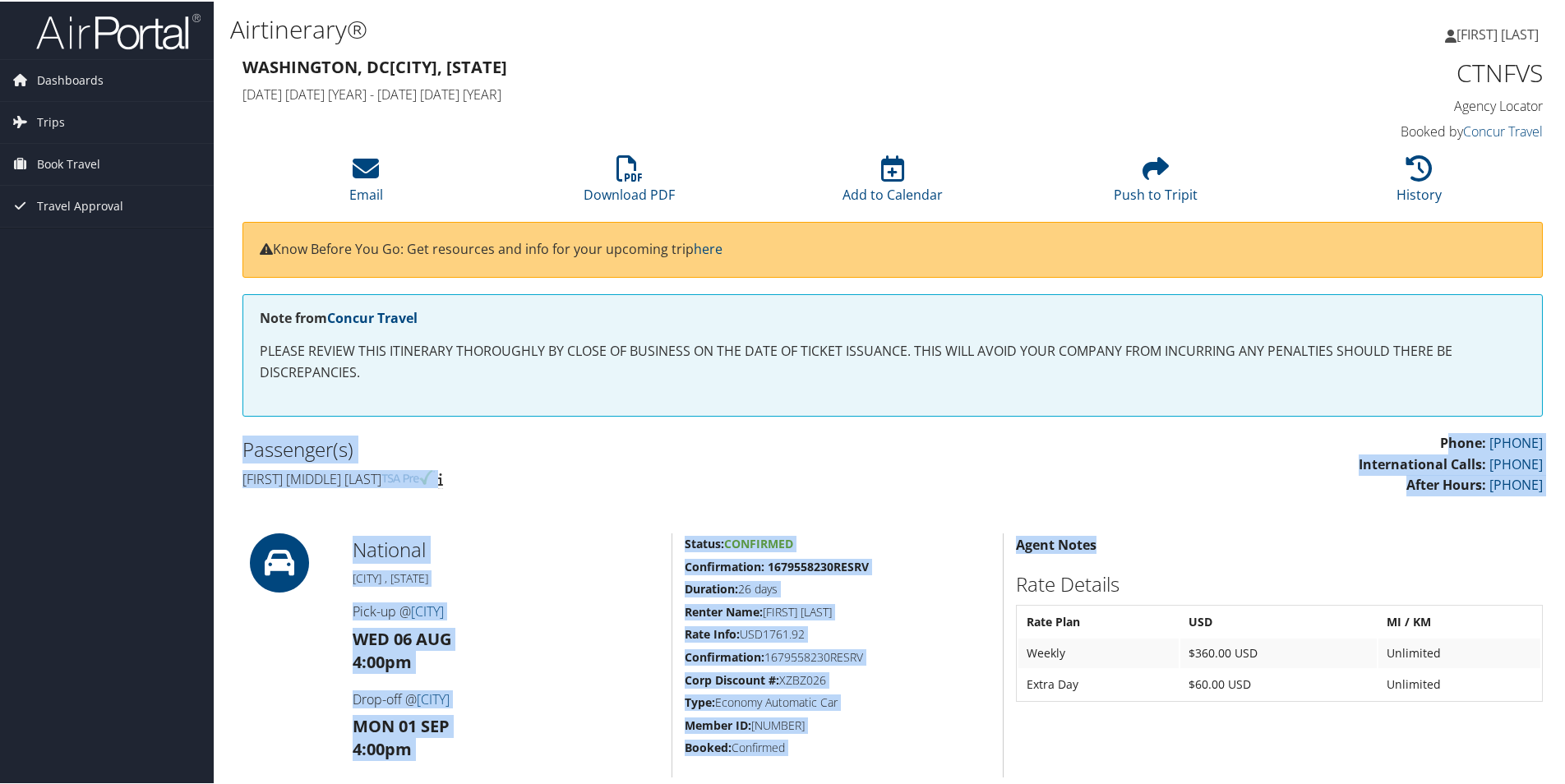 drag, startPoint x: 1409, startPoint y: 434, endPoint x: 1525, endPoint y: 529, distance: 149.93665 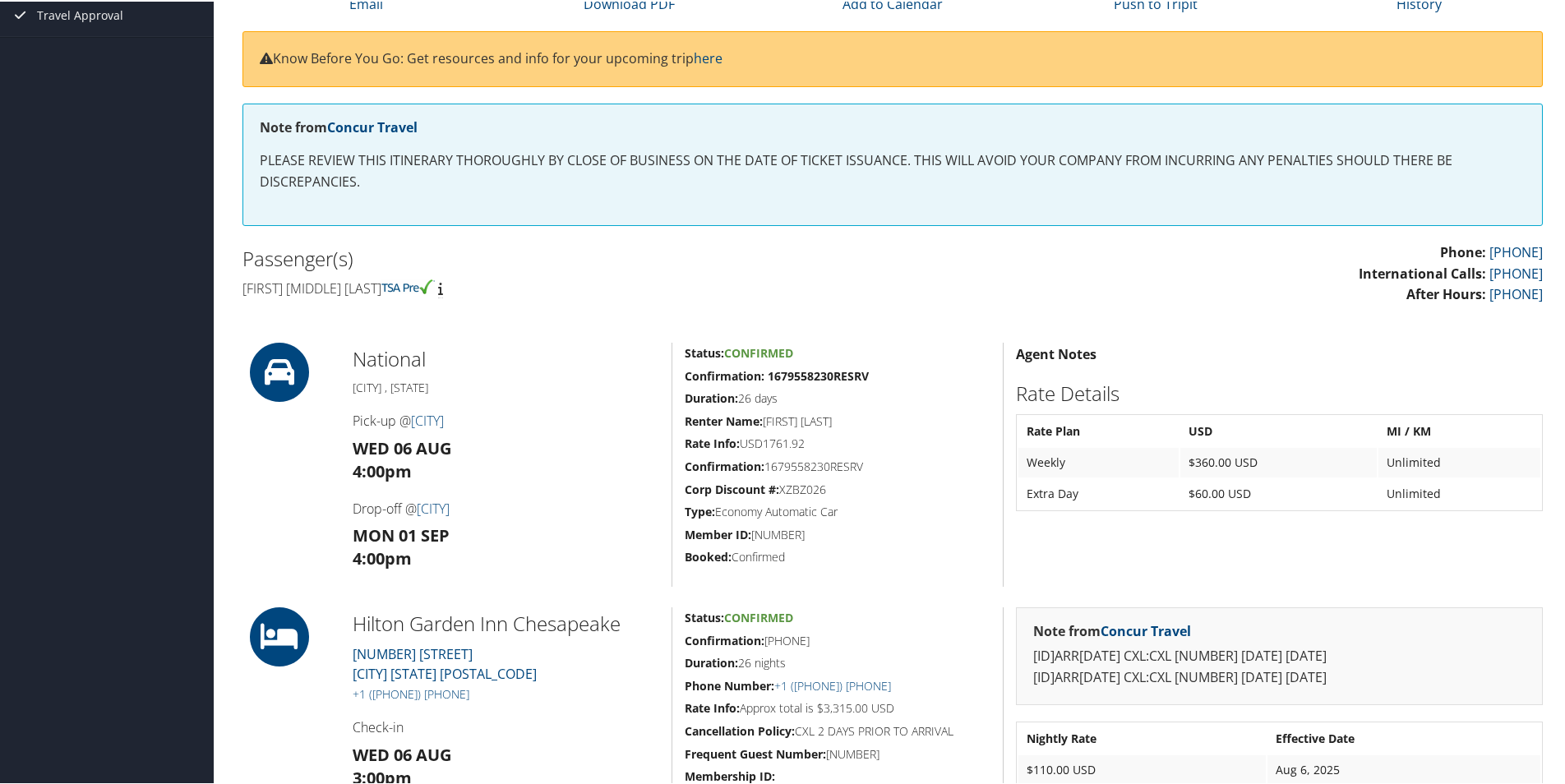 scroll, scrollTop: 0, scrollLeft: 0, axis: both 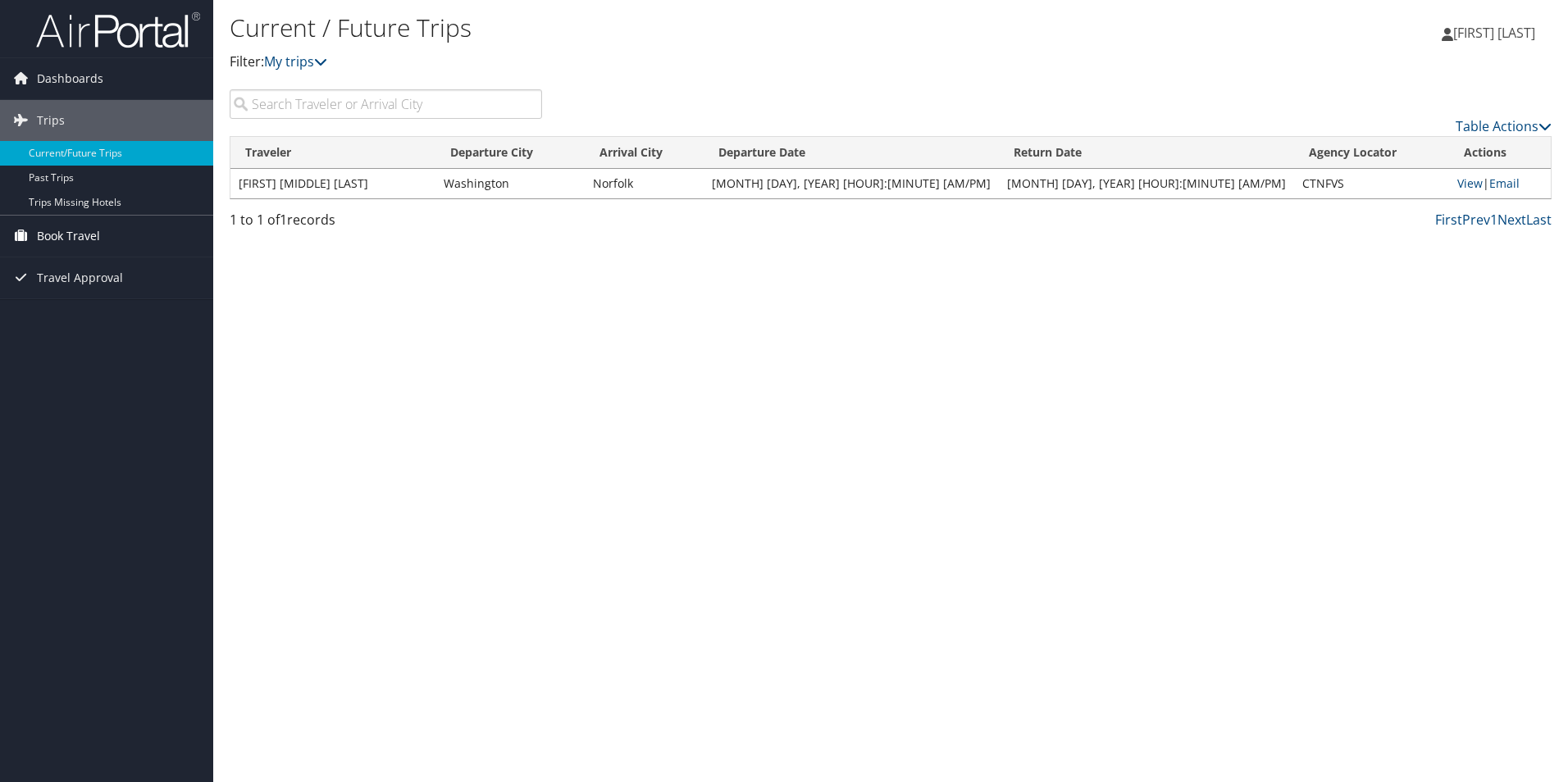 click on "Book Travel" at bounding box center [68, 236] 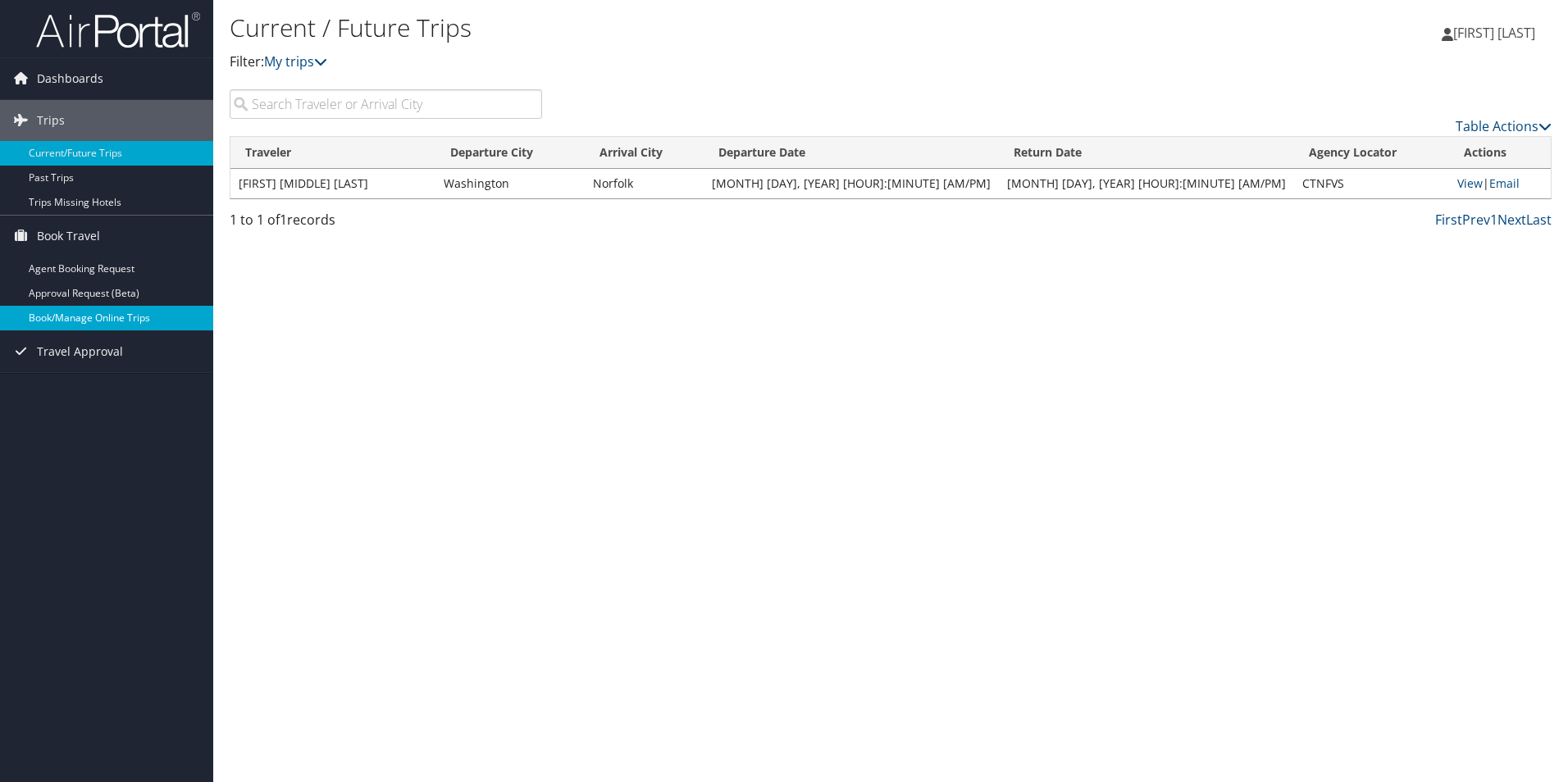 click on "Book/Manage Online Trips" at bounding box center [107, 318] 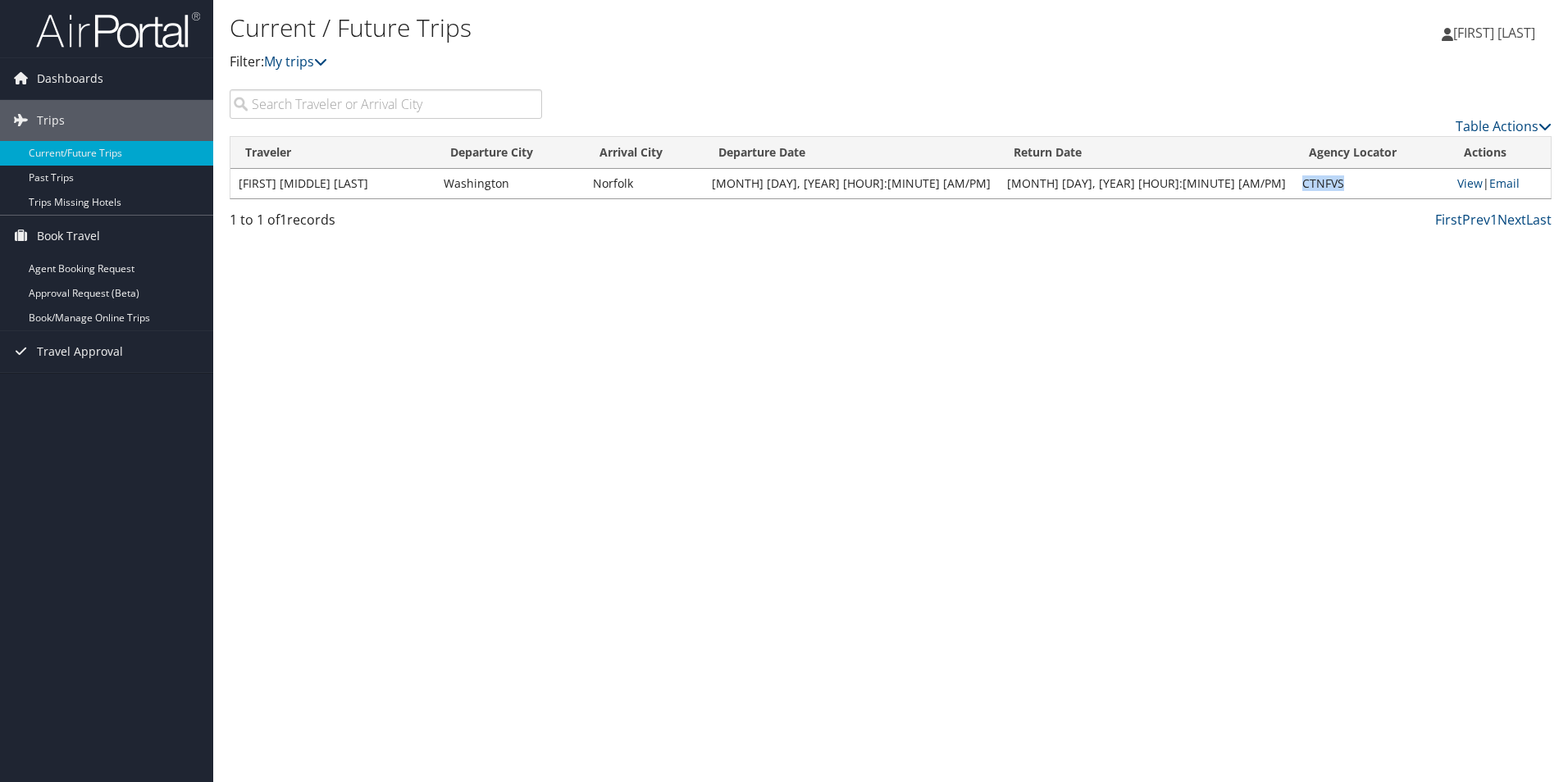 drag, startPoint x: 1243, startPoint y: 186, endPoint x: 1315, endPoint y: 177, distance: 72.56032 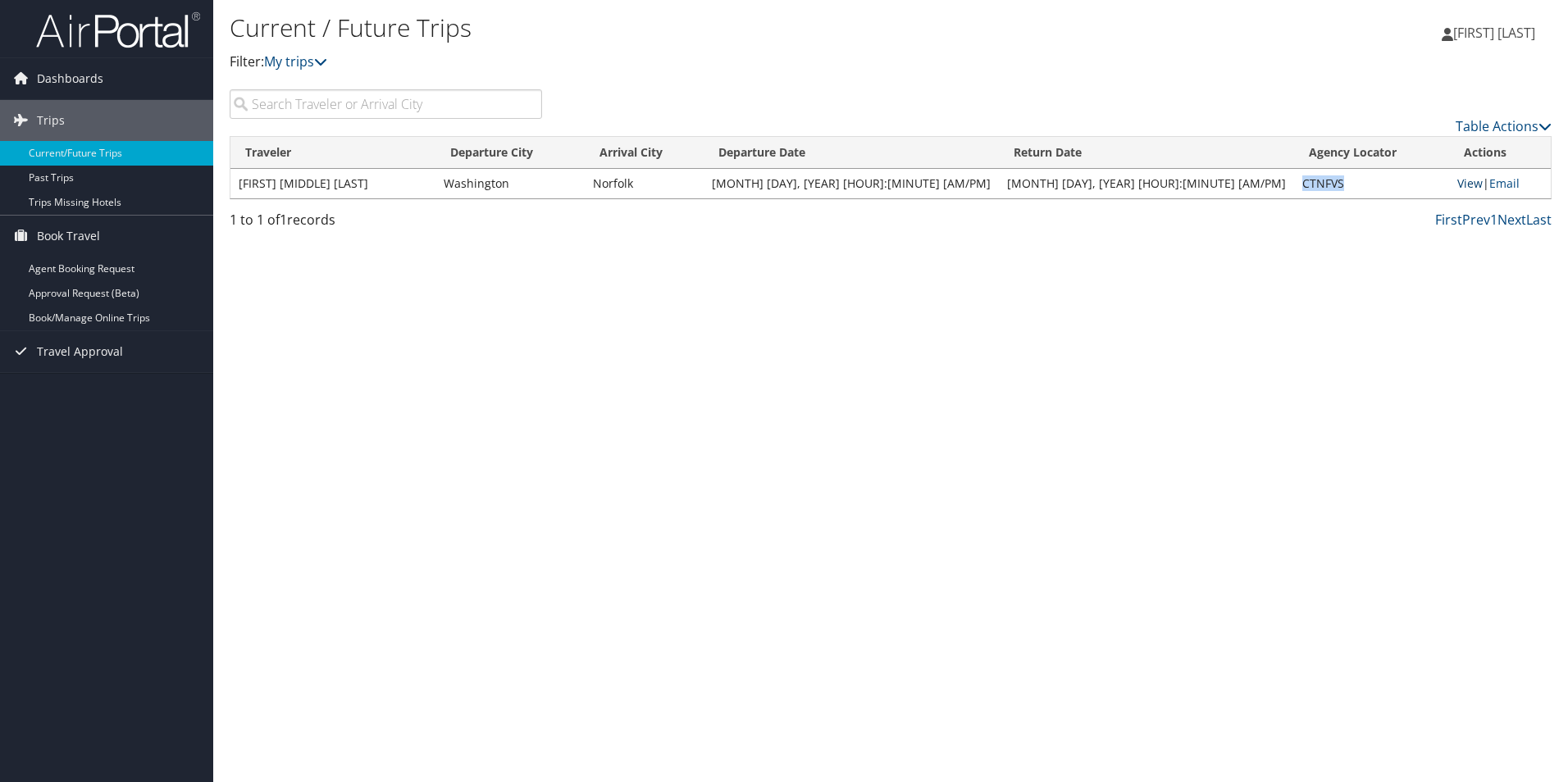 click on "View" at bounding box center (1470, 183) 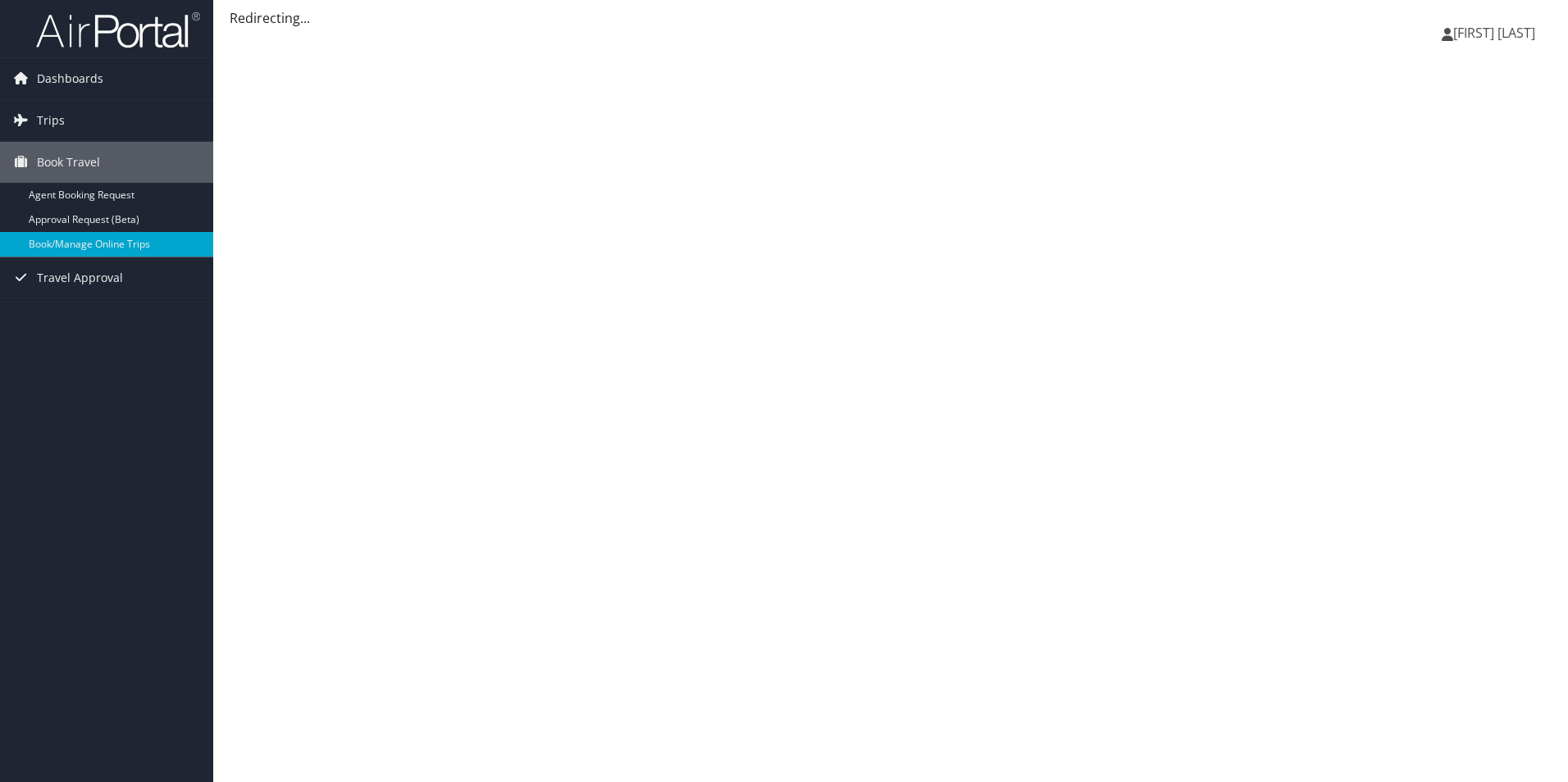 scroll, scrollTop: 0, scrollLeft: 0, axis: both 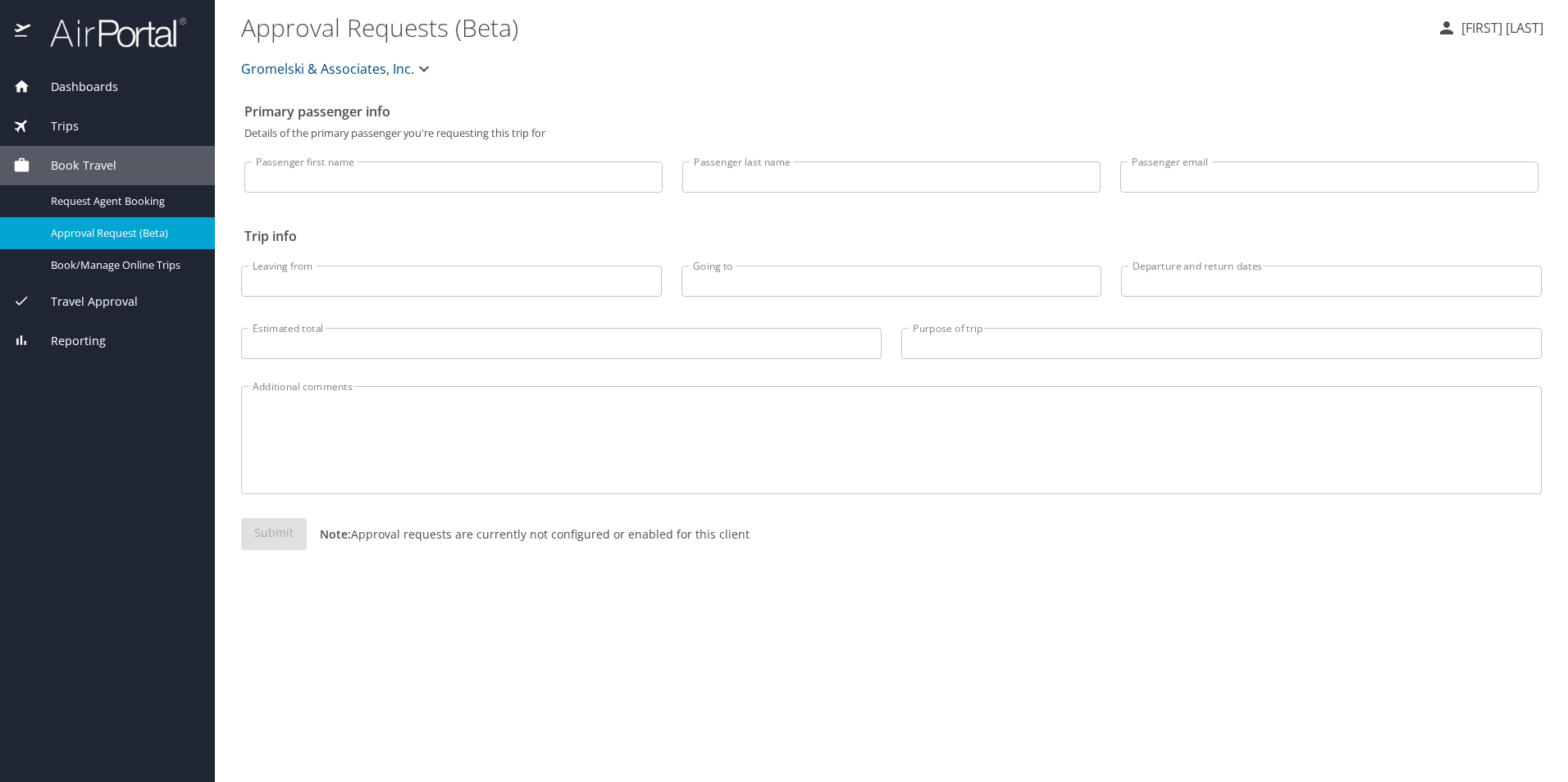 click on "Trips" at bounding box center (54, 126) 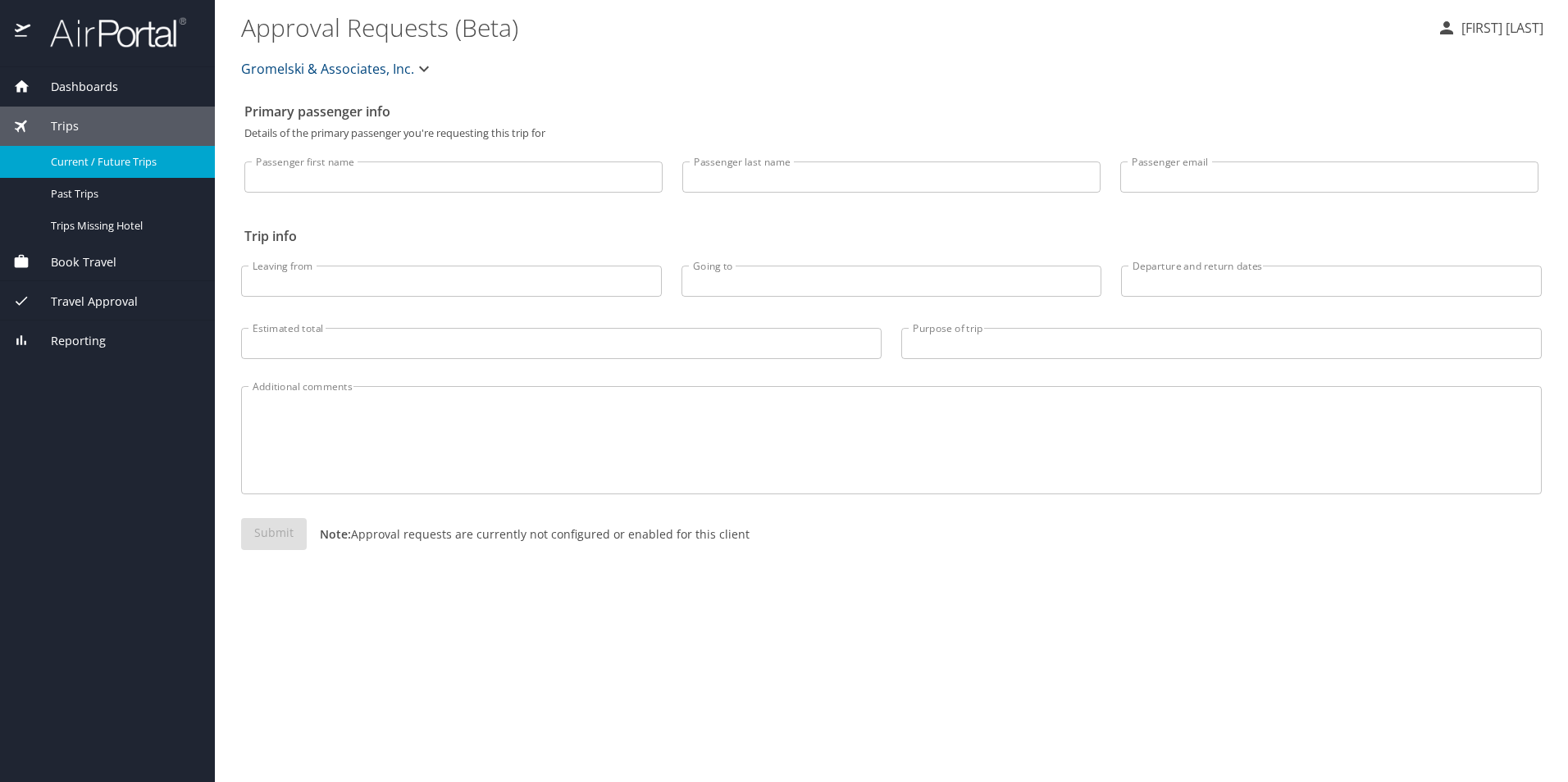 click on "Current / Future Trips" at bounding box center (123, 161) 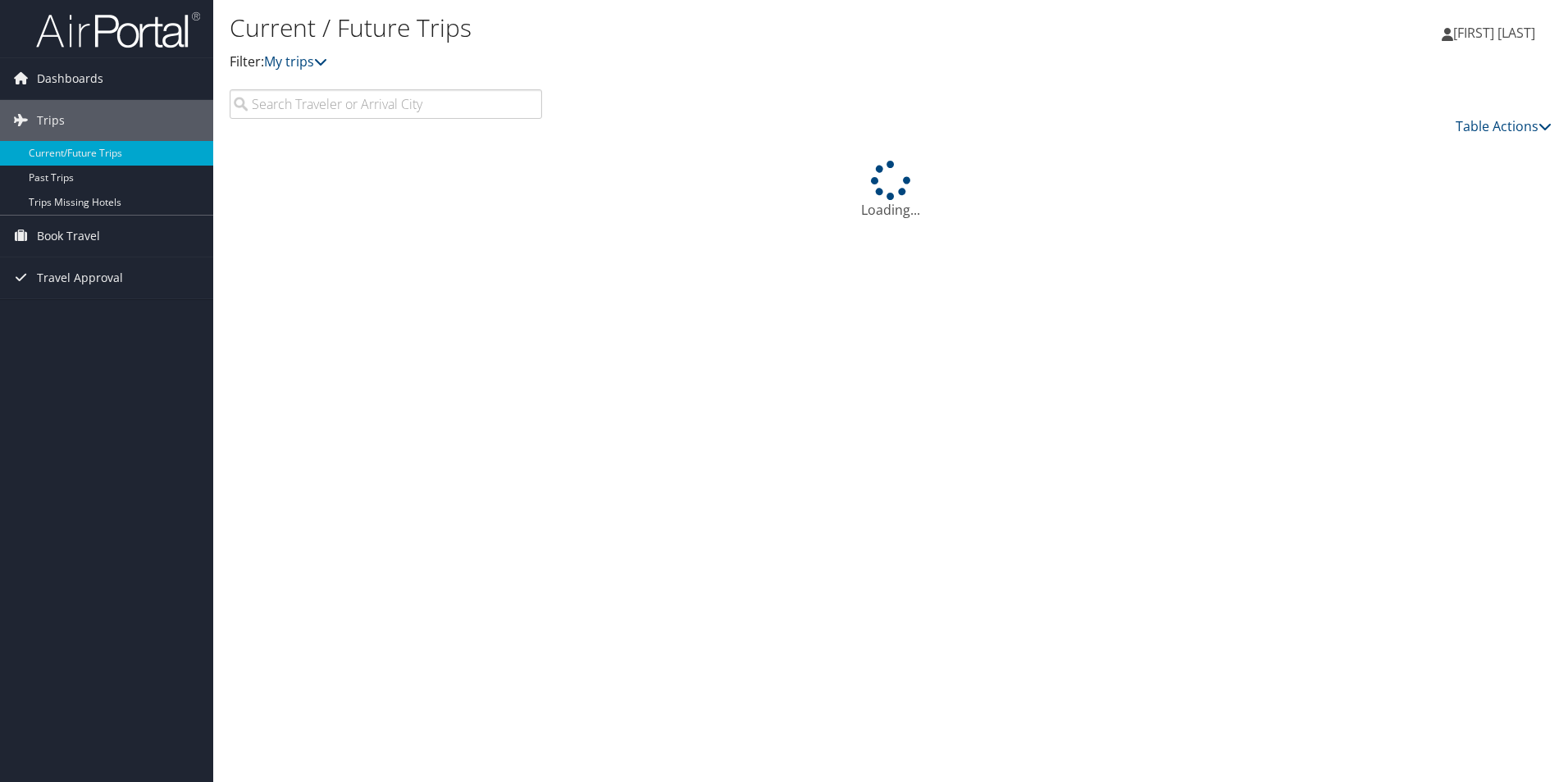 scroll, scrollTop: 0, scrollLeft: 0, axis: both 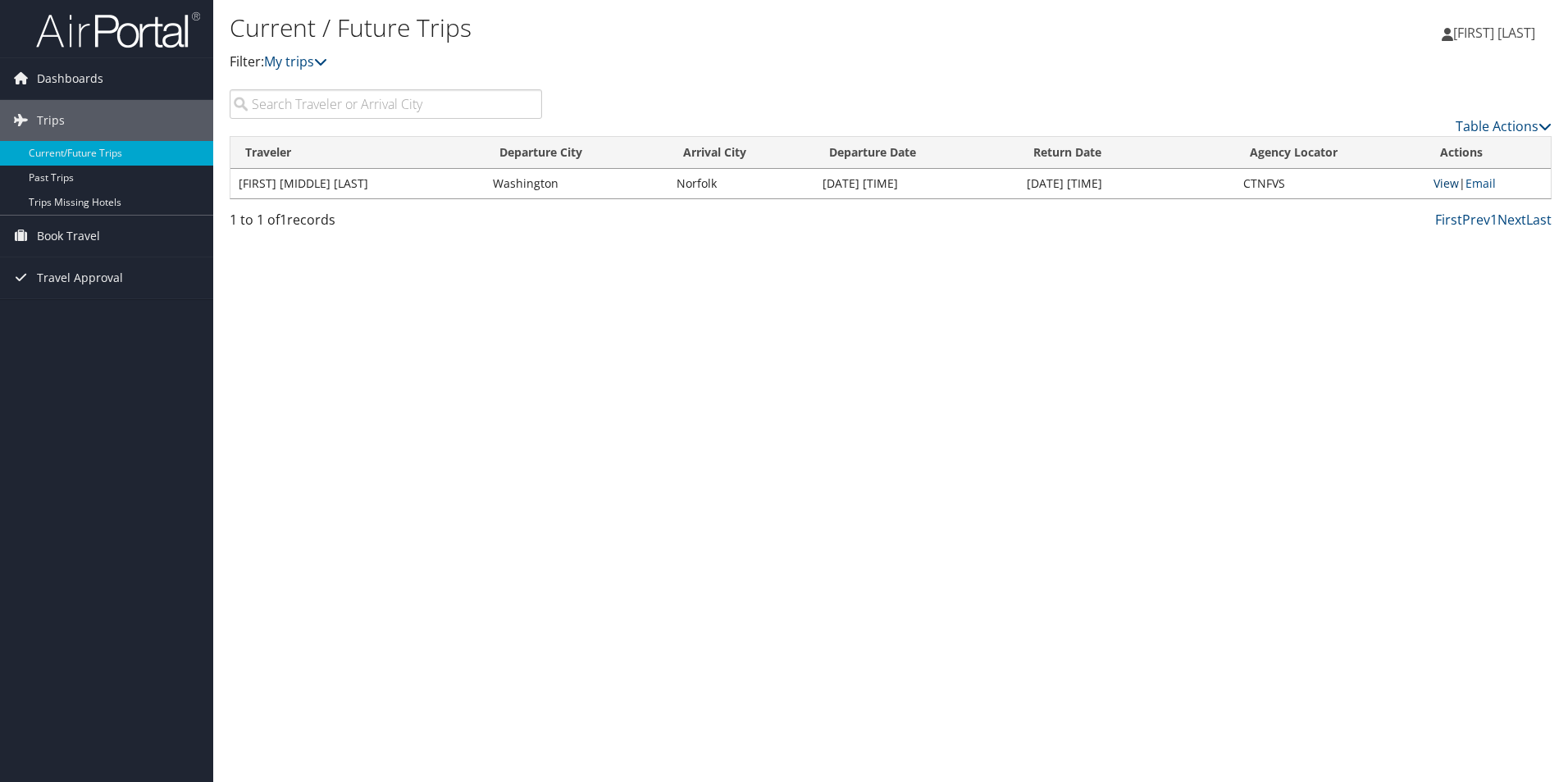 click on "View" at bounding box center [1446, 183] 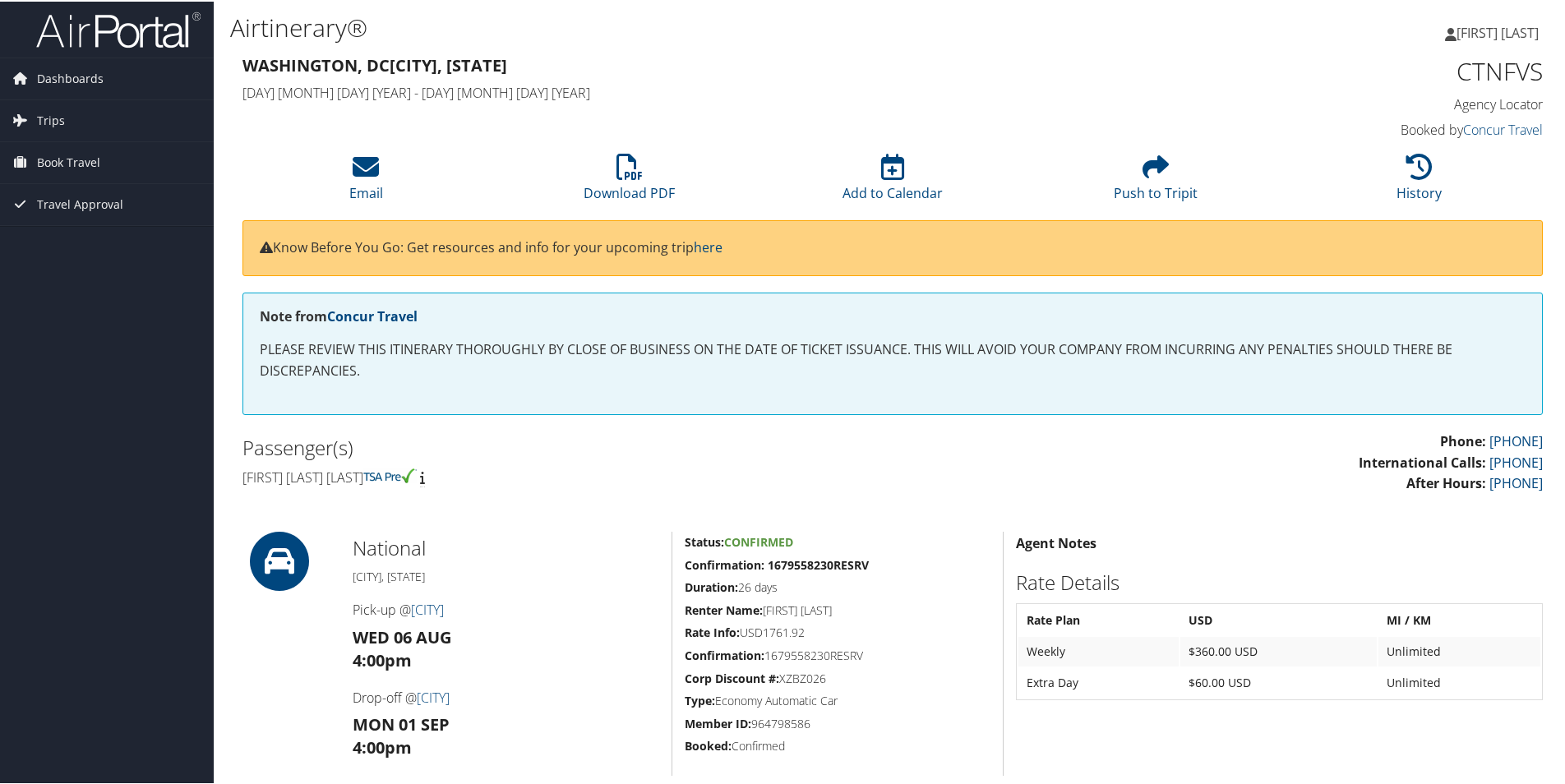 scroll, scrollTop: 0, scrollLeft: 0, axis: both 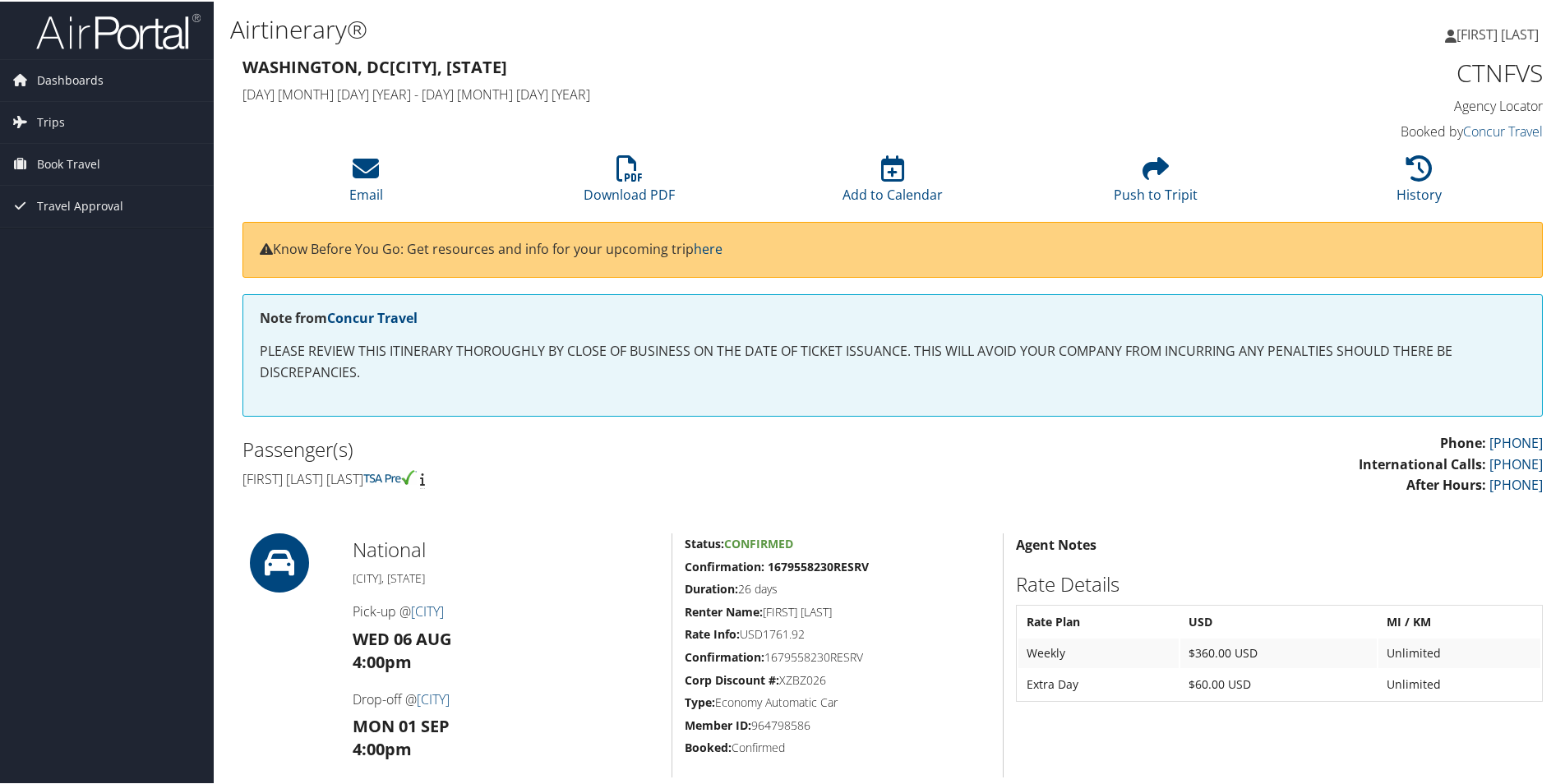 click on "Phone:   [PHONE]             International Calls:   [PHONE]             After Hours:   [PHONE]" at bounding box center (1224, 463) 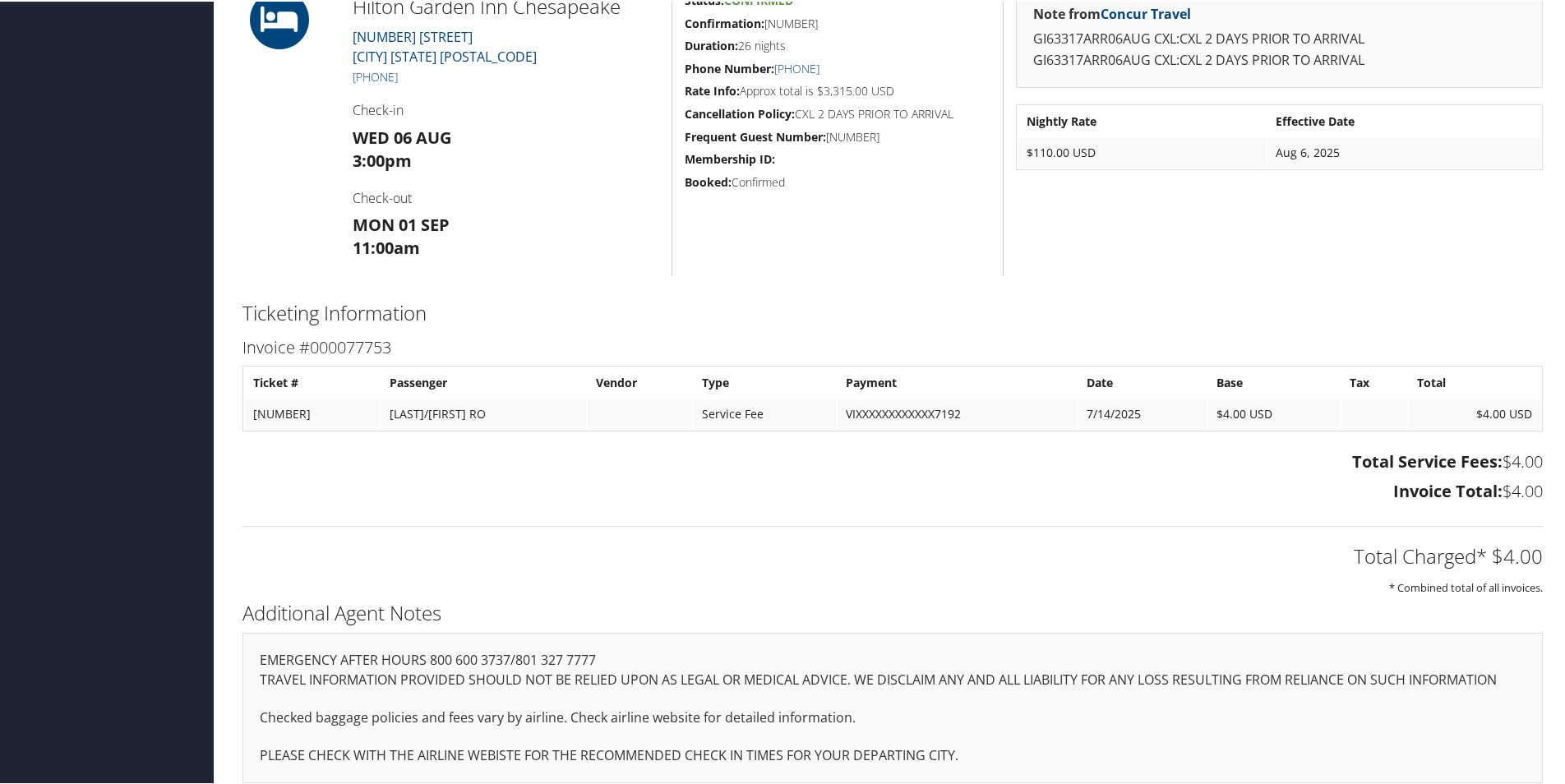 scroll, scrollTop: 822, scrollLeft: 0, axis: vertical 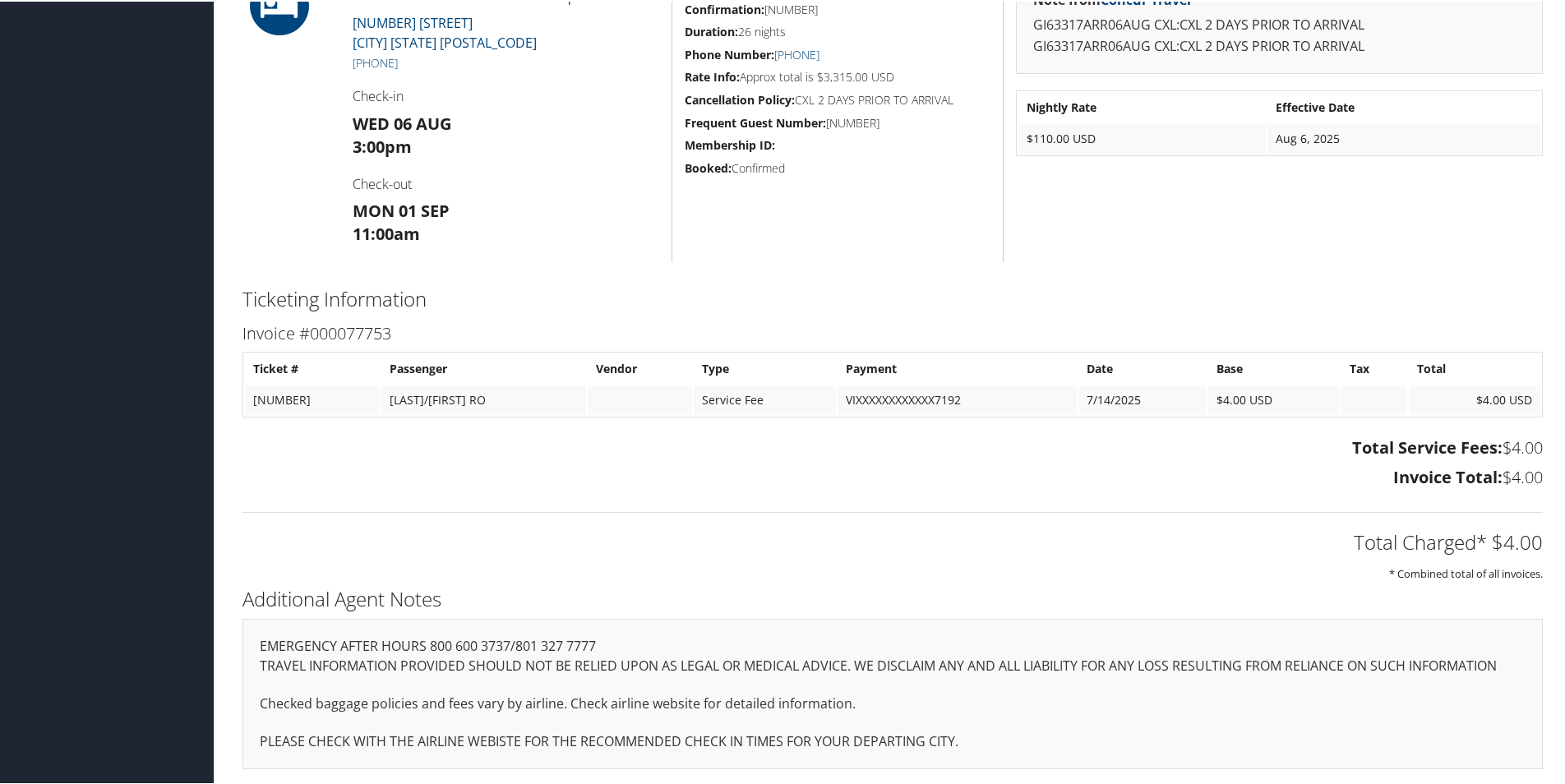 drag, startPoint x: 515, startPoint y: 650, endPoint x: 1188, endPoint y: 777, distance: 684.8781 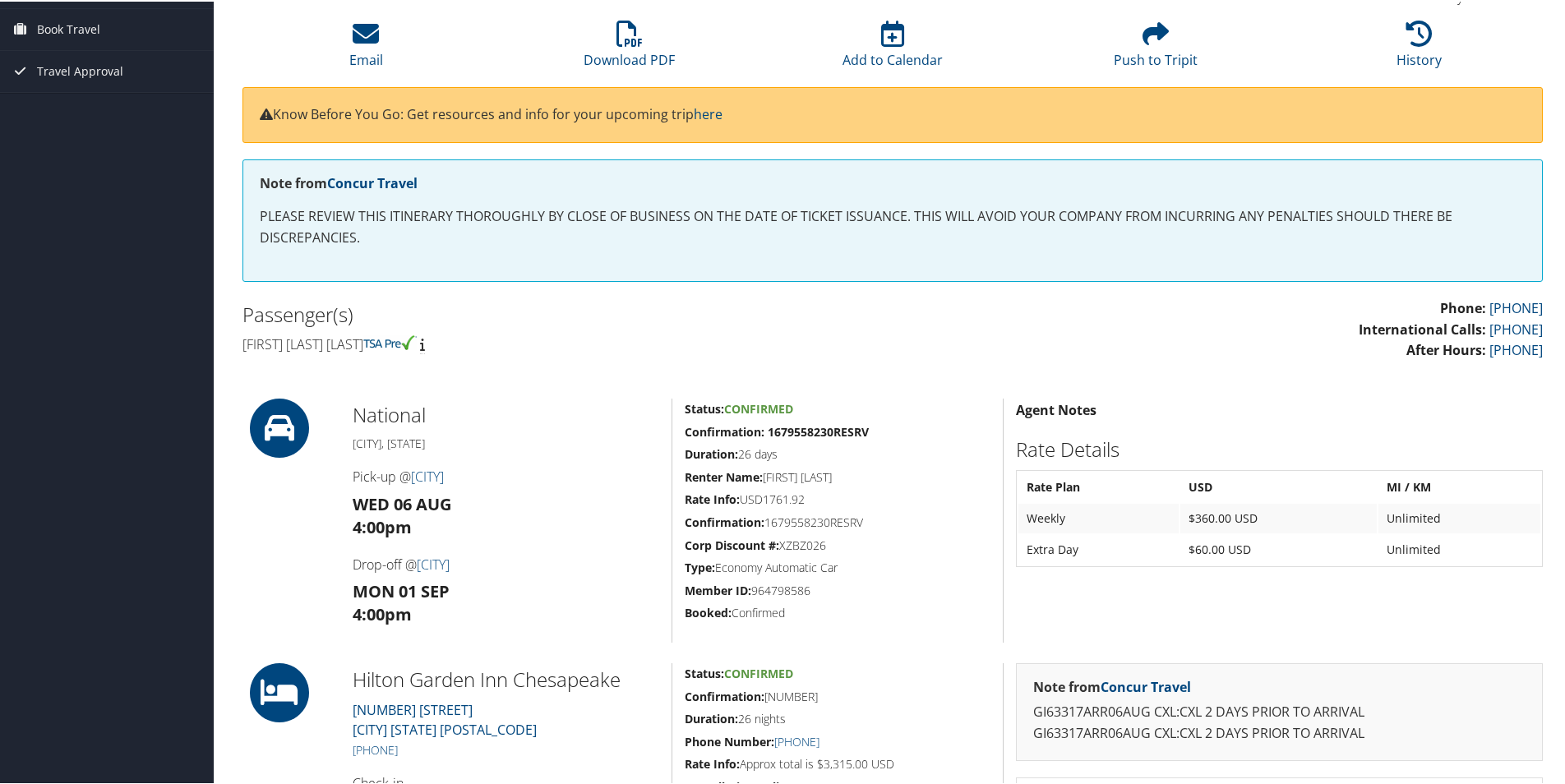 scroll, scrollTop: 164, scrollLeft: 0, axis: vertical 